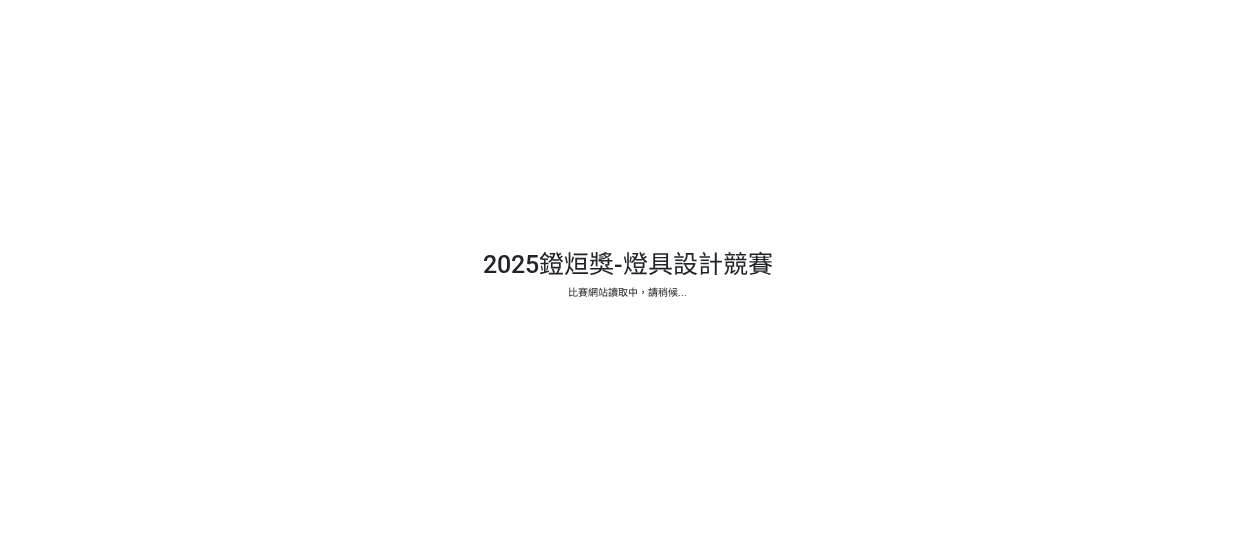 scroll, scrollTop: 0, scrollLeft: 0, axis: both 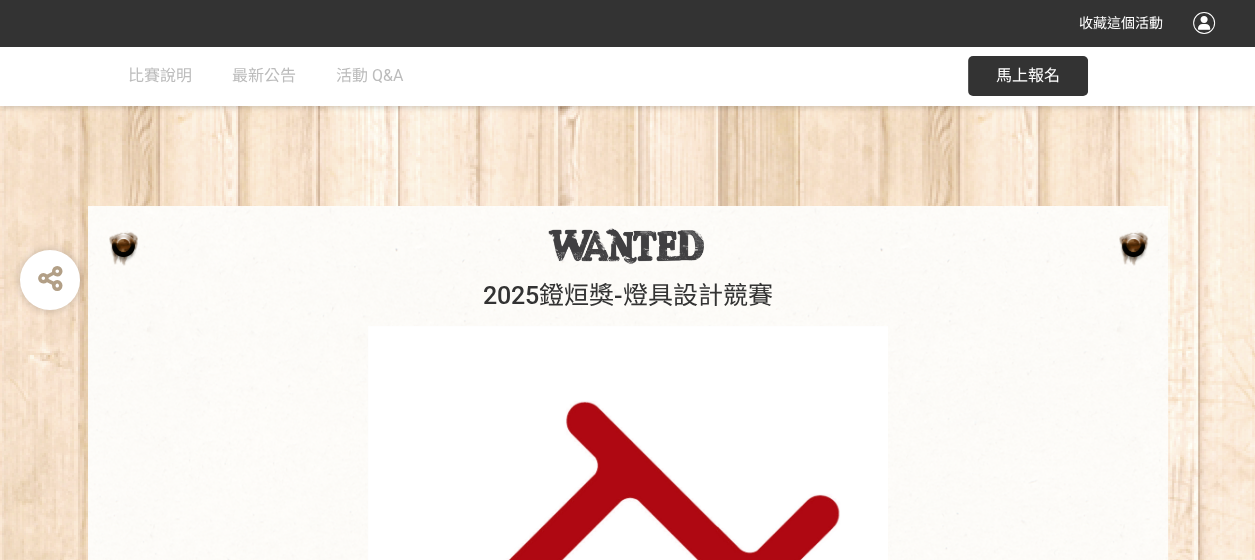 click at bounding box center [628, 586] 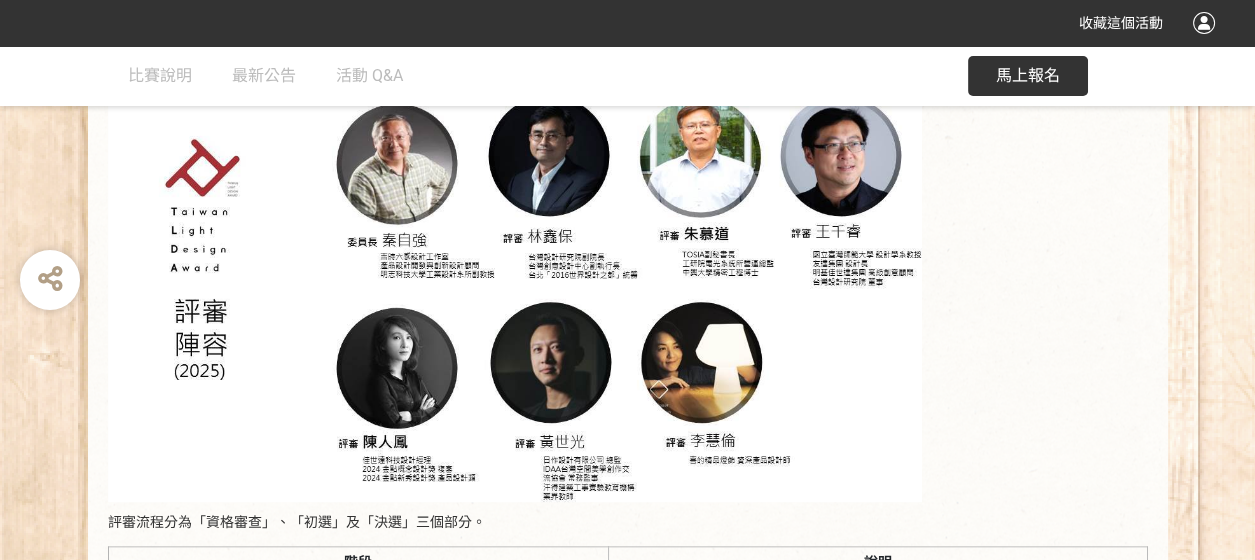 scroll, scrollTop: 3100, scrollLeft: 0, axis: vertical 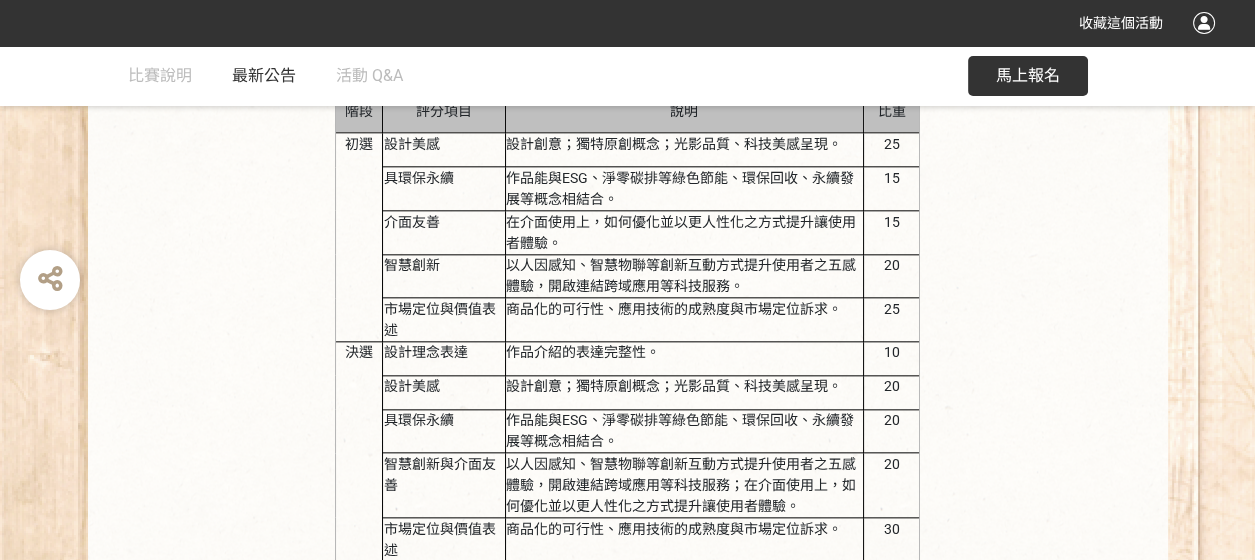 click on "最新公告" 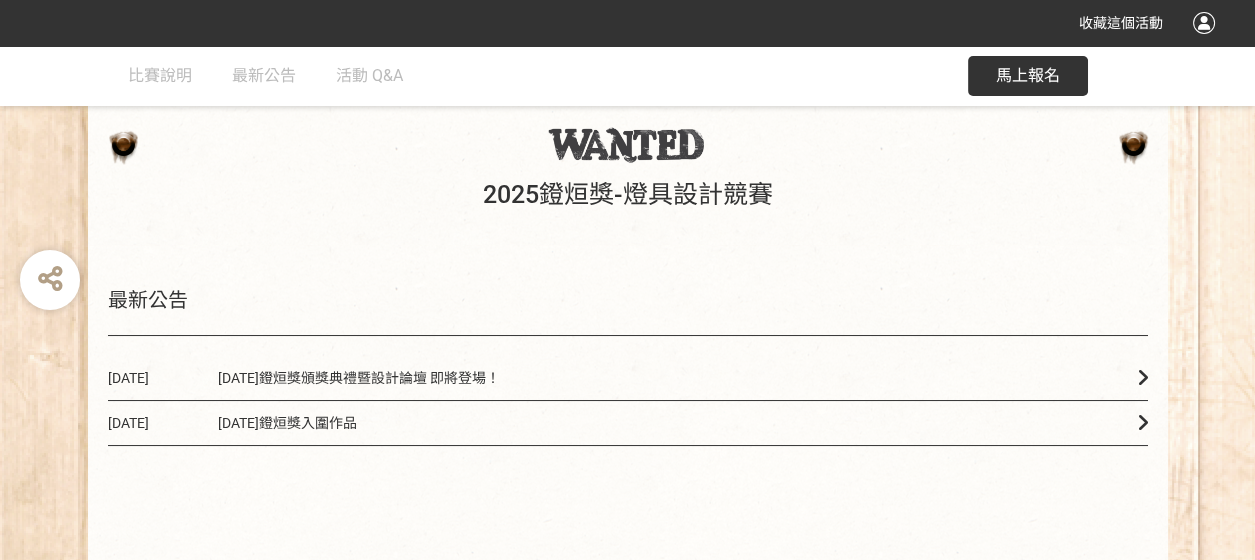 scroll, scrollTop: 200, scrollLeft: 0, axis: vertical 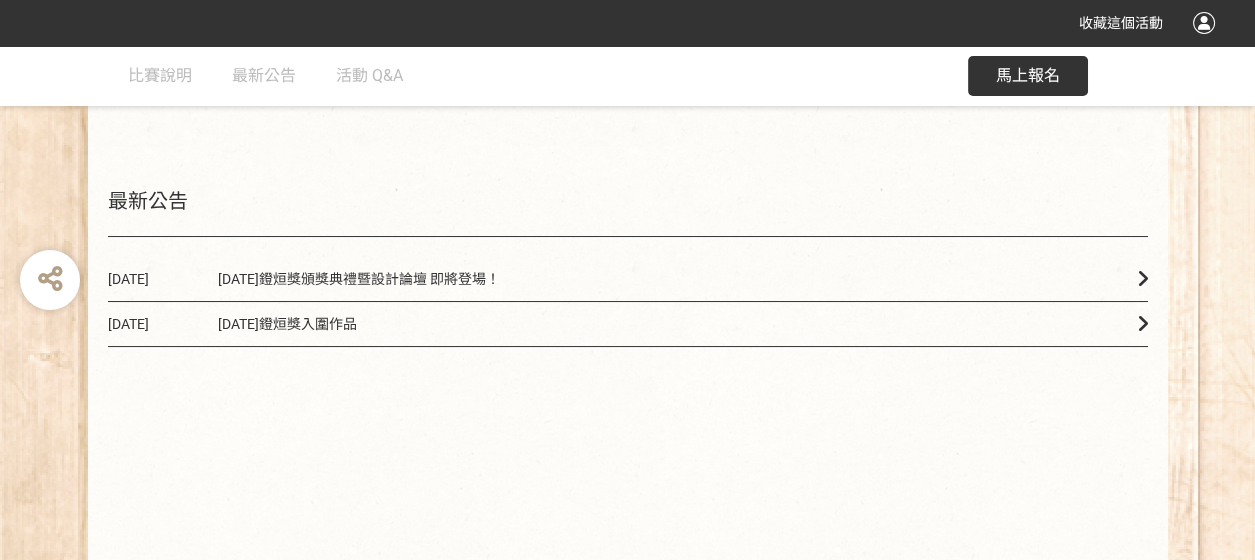 click on "[DATE]鐙烜獎入圍作品" at bounding box center [287, 324] 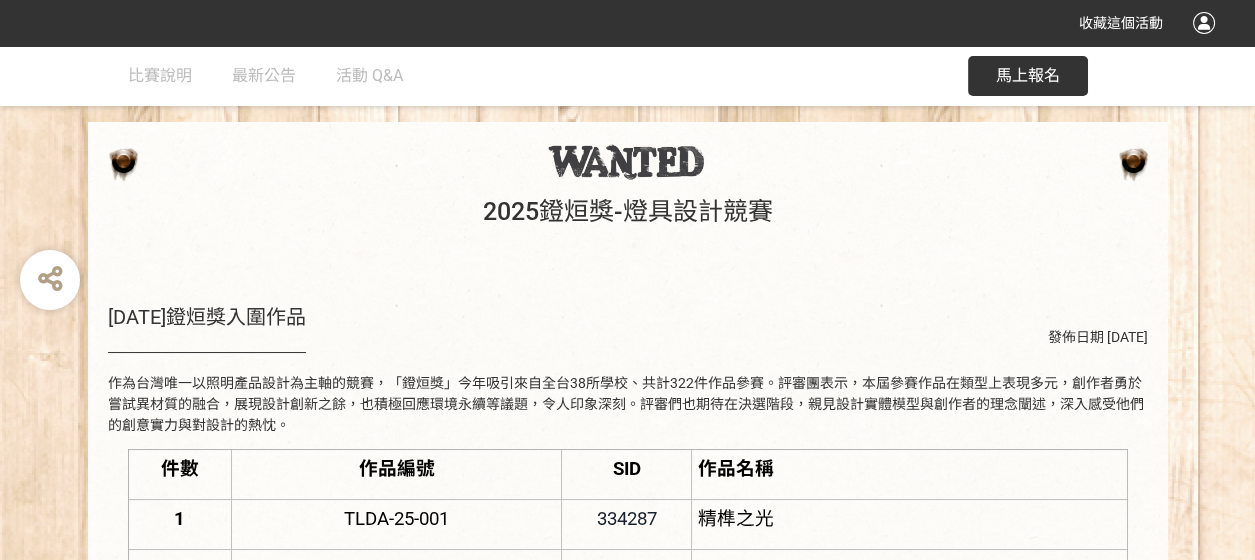 scroll, scrollTop: 200, scrollLeft: 0, axis: vertical 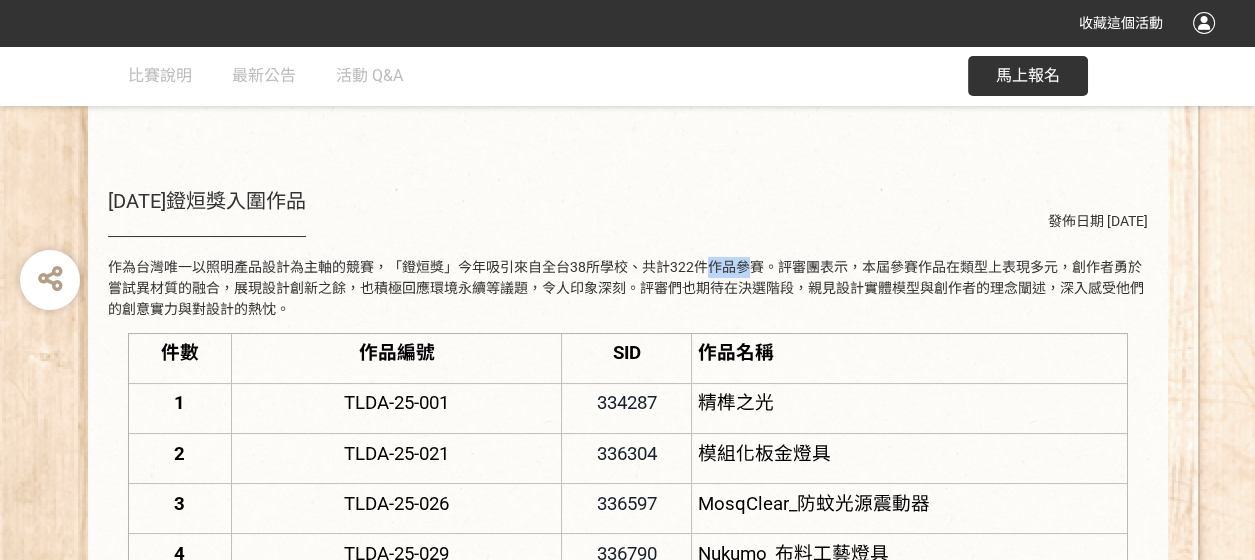 drag, startPoint x: 489, startPoint y: 267, endPoint x: 527, endPoint y: 261, distance: 38.470768 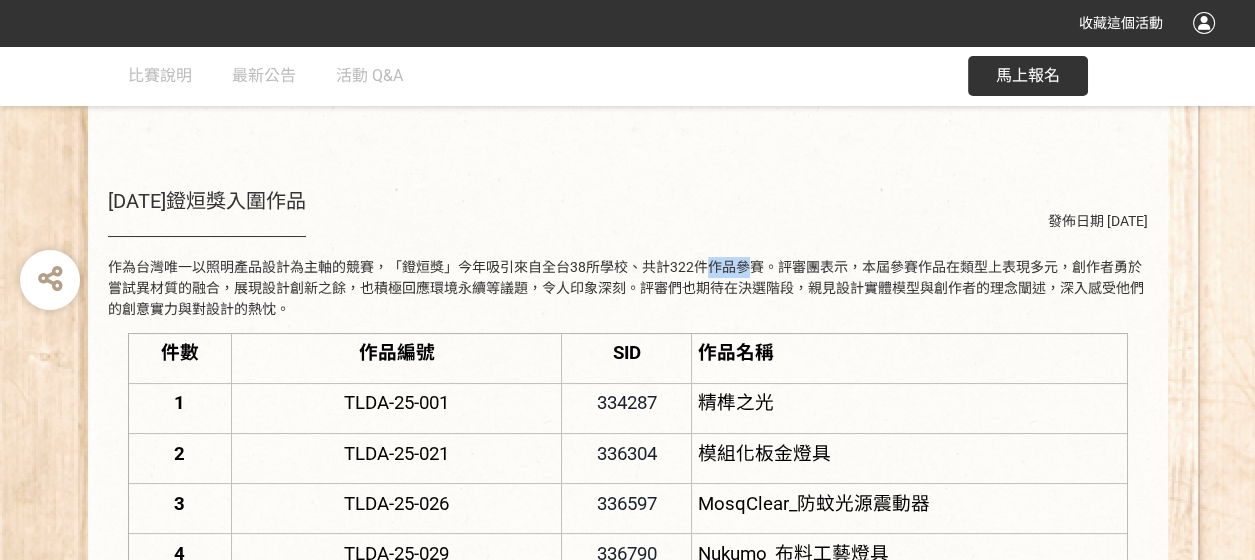 copy on "鐙烜獎" 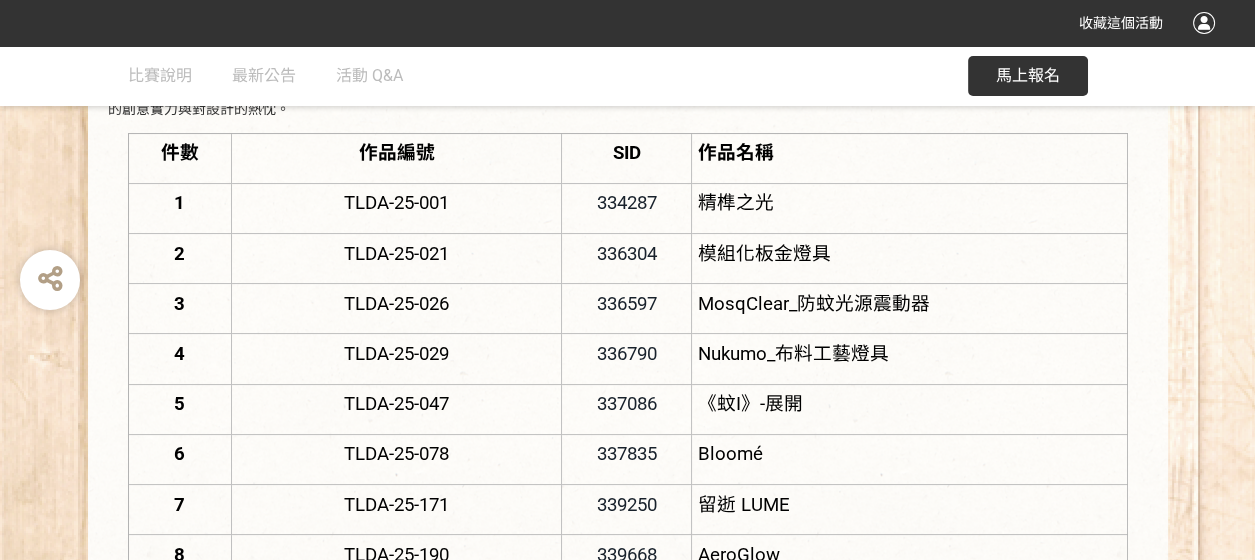 scroll, scrollTop: 99, scrollLeft: 0, axis: vertical 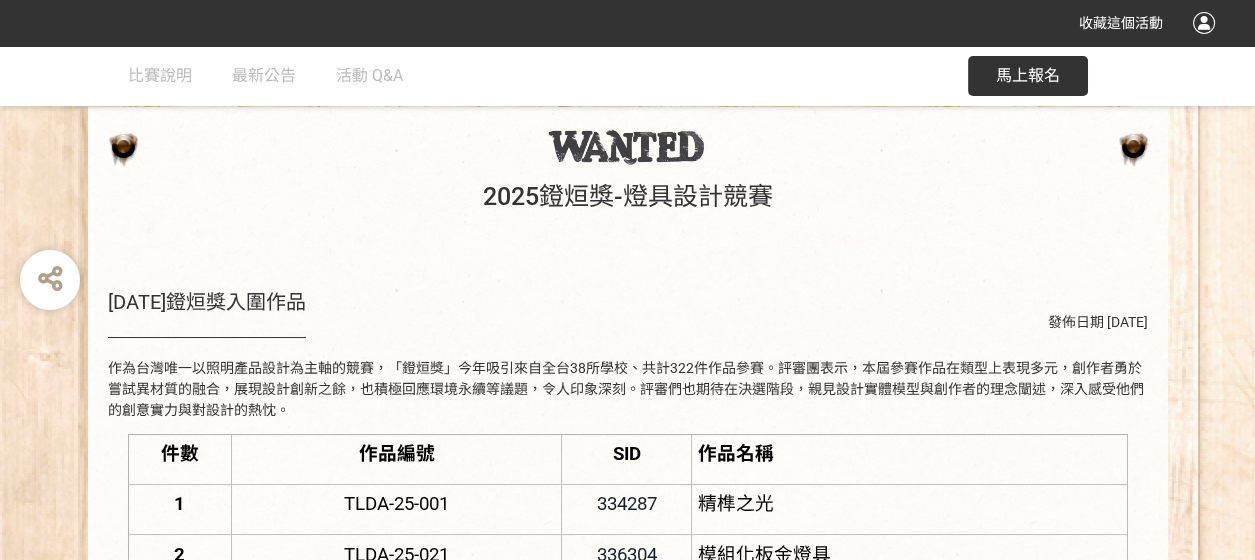 click on "2025鐙烜獎-燈具設計競賽" at bounding box center [628, 197] 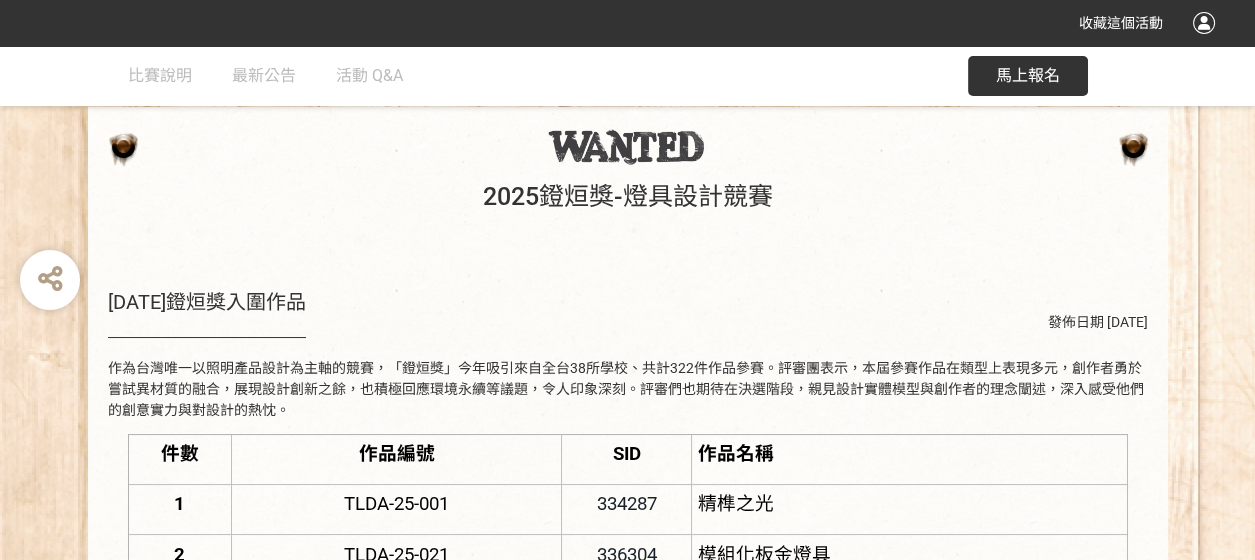 scroll, scrollTop: 0, scrollLeft: 0, axis: both 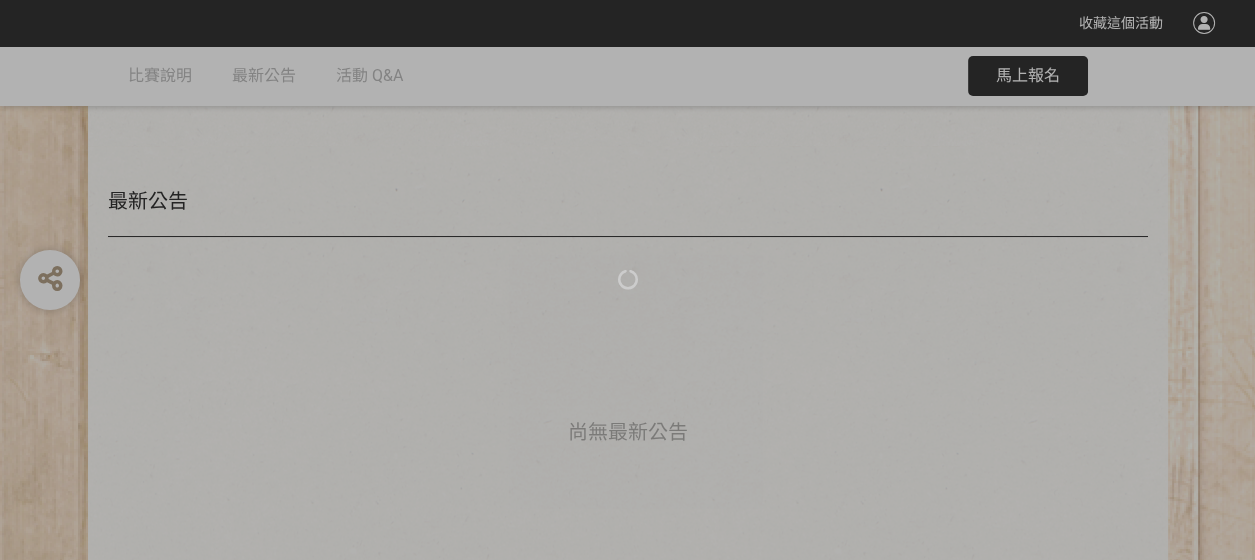 click at bounding box center [627, 280] 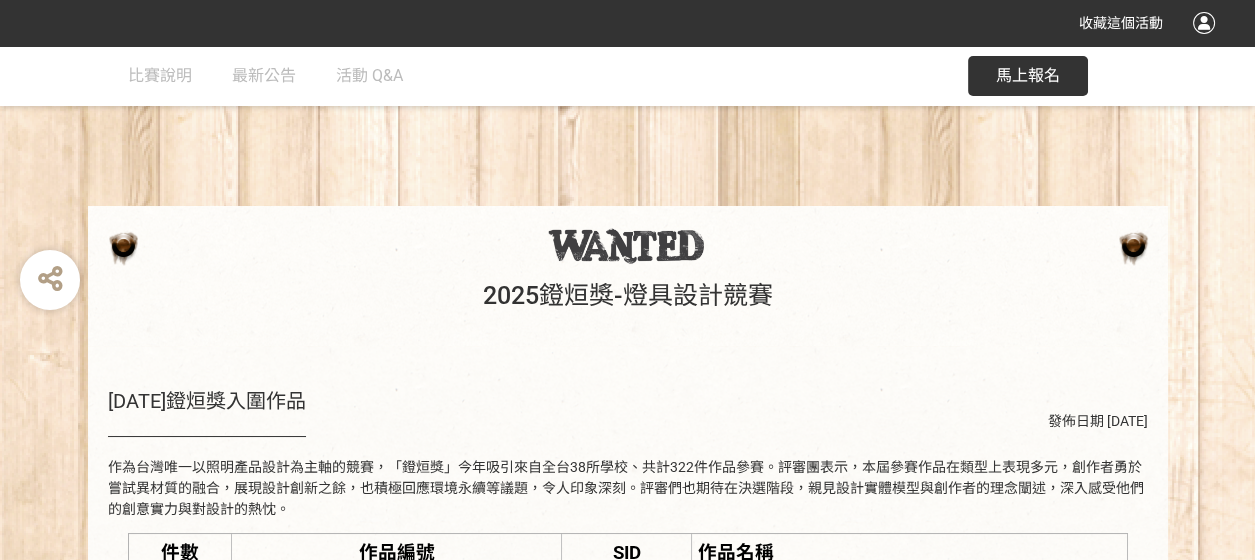 click on "[DATE]鐙烜獎入圍作品 發佈日期 [DATE]                         作為台灣唯一以照明產品設計為主軸的競賽，「鐙烜獎」今年吸引來自全台38所學校、共計322件作品參賽。評審團表示，本屆參賽作品在類型上表現多元，創作者勇於嘗試異材質的融合，展現設計創新之餘，也積極回應環境永續等議題，令人印象深刻。評審們也期待在決選階段，親見設計實體模型與創作者的理念闡述，深入感受他們的創意實力與對設計的熱忱。 件數 作品編號 SID 作品名稱 1 TLDA-25-001 334287 精榫之光 2 TLDA-25-021 336304 模組化板金燈具 3 TLDA-25-026 336597 MosqClear_防蚊光源震動器 4 TLDA-25-029 336790 Nukumo_布料工藝燈具 5 TLDA-25-047 337086 《蚊I》-展開 6 TLDA-25-078 337835 Bloomé 7 TLDA-25-171 339250 留逝 LUME 8 TLDA-25-190 339668 AeroGlow 9 TLDA-25-236 340926 WEAVIQUE 10 TLDA-25-241 340990 WWgloow 11 TLDA-25-263 341078 12 TLDA-25-269 341118 回到" at bounding box center [628, 848] 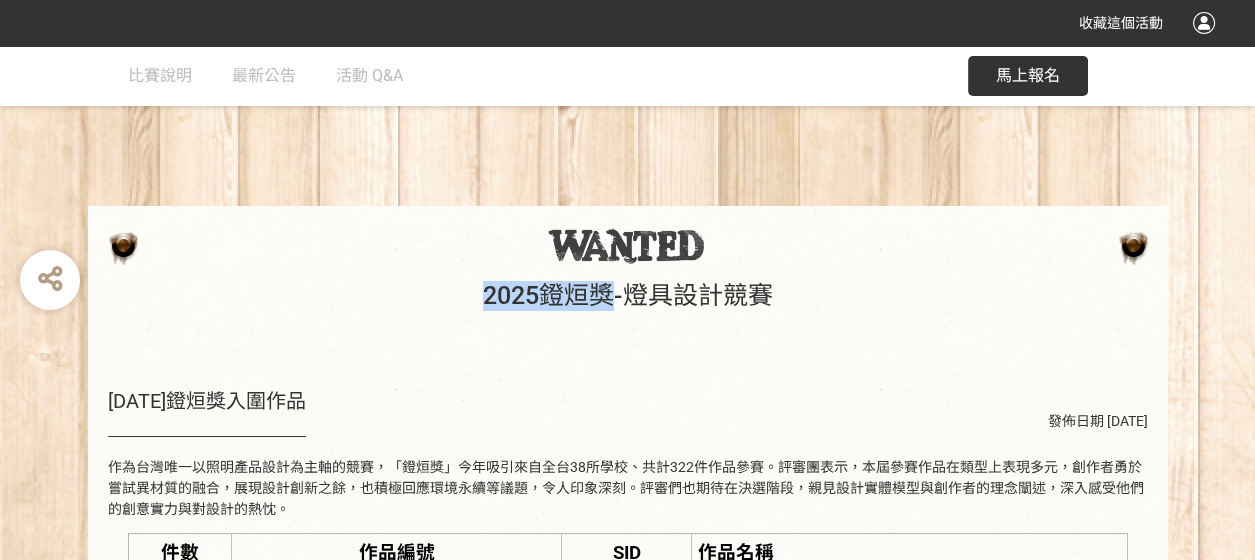 drag, startPoint x: 476, startPoint y: 300, endPoint x: 610, endPoint y: 279, distance: 135.63554 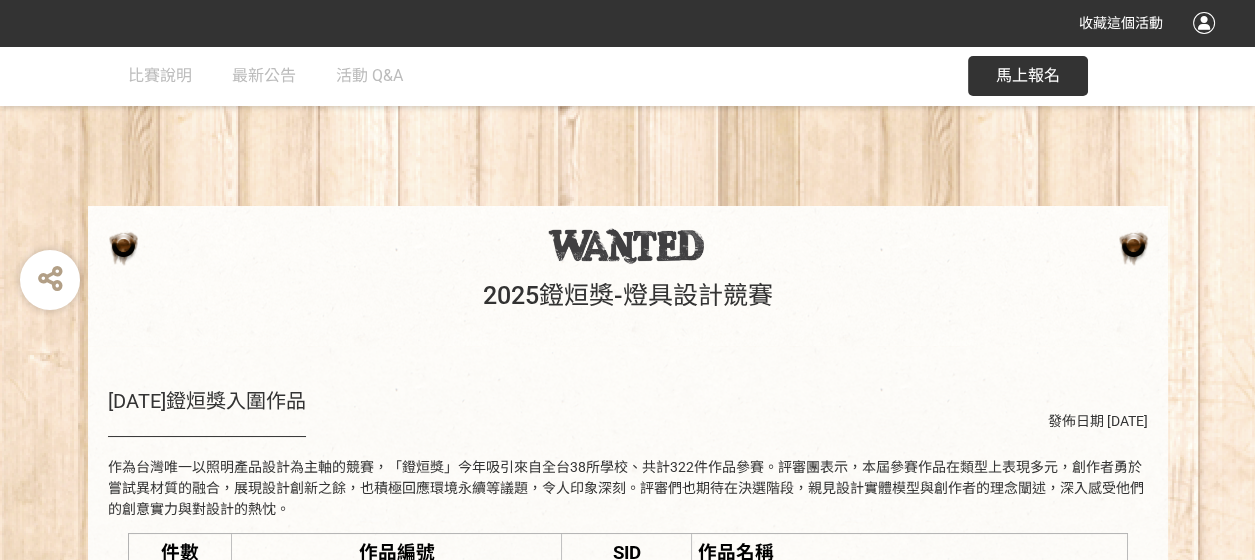 click on "[DATE]鐙烜獎入圍作品 發佈日期 [DATE]                         作為台灣唯一以照明產品設計為主軸的競賽，「鐙烜獎」今年吸引來自全台38所學校、共計322件作品參賽。評審團表示，本屆參賽作品在類型上表現多元，創作者勇於嘗試異材質的融合，展現設計創新之餘，也積極回應環境永續等議題，令人印象深刻。評審們也期待在決選階段，親見設計實體模型與創作者的理念闡述，深入感受他們的創意實力與對設計的熱忱。 件數 作品編號 SID 作品名稱 1 TLDA-25-001 334287 精榫之光 2 TLDA-25-021 336304 模組化板金燈具 3 TLDA-25-026 336597 MosqClear_防蚊光源震動器 4 TLDA-25-029 336790 Nukumo_布料工藝燈具 5 TLDA-25-047 337086 《蚊I》-展開 6 TLDA-25-078 337835 Bloomé 7 TLDA-25-171 339250 留逝 LUME 8 TLDA-25-190 339668 AeroGlow 9 TLDA-25-236 340926 WEAVIQUE 10 TLDA-25-241 340990 WWgloow 11 TLDA-25-263 341078 12 TLDA-25-269 341118 回到" at bounding box center (628, 848) 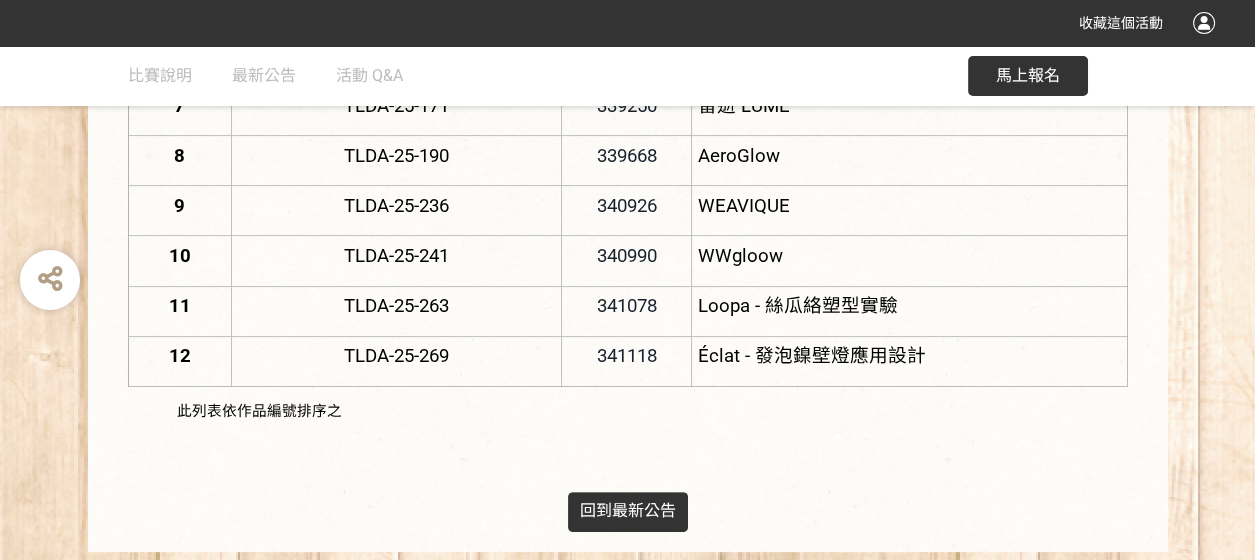 scroll, scrollTop: 800, scrollLeft: 0, axis: vertical 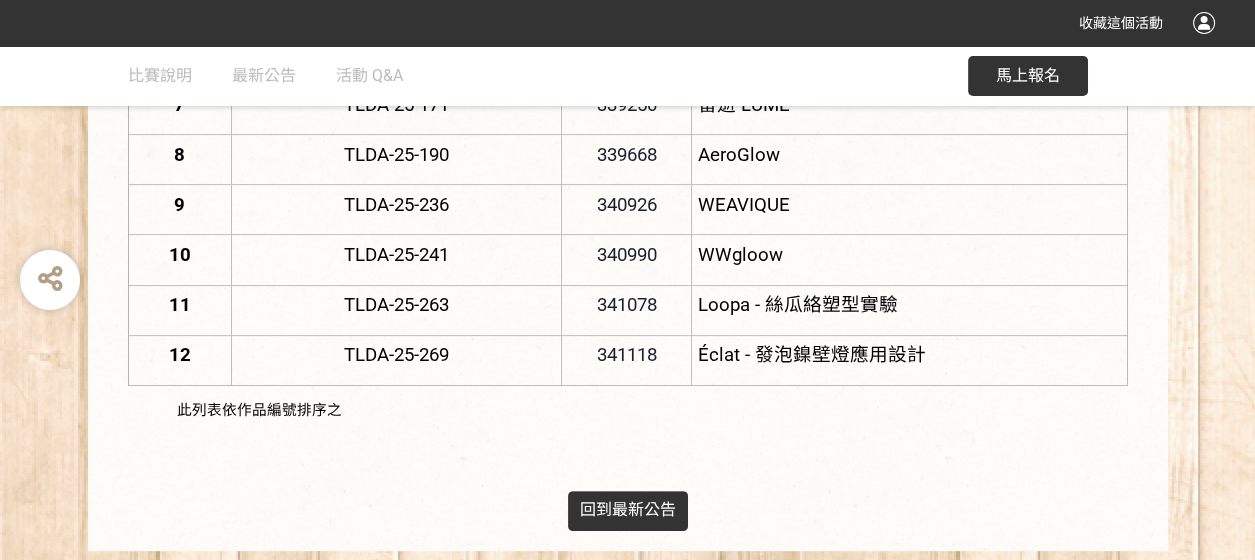 click on "WEAVIQUE" at bounding box center (909, 210) 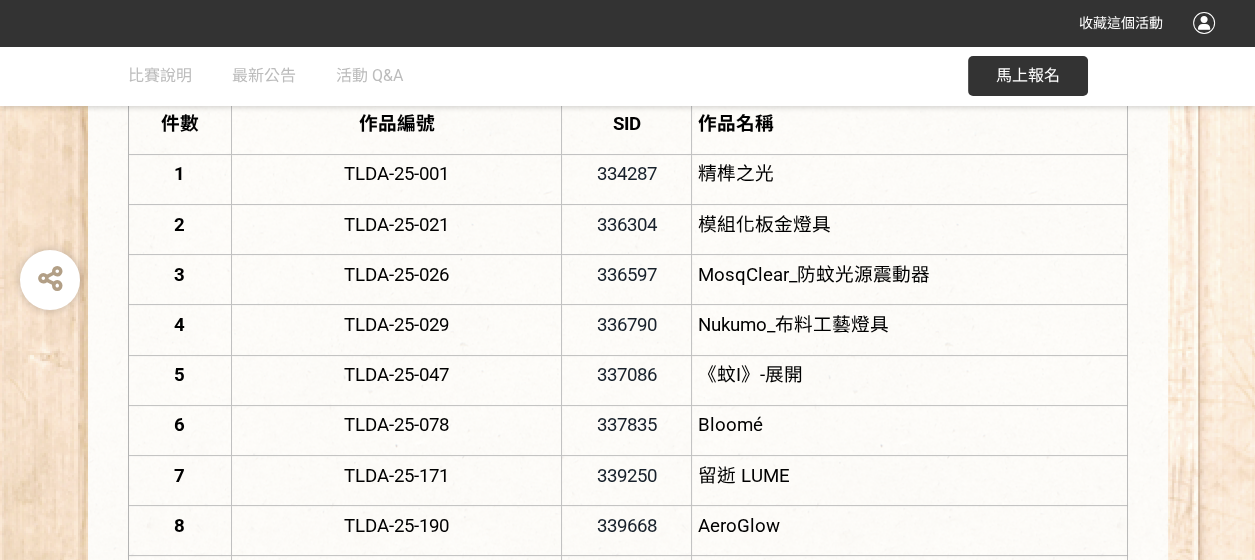 scroll, scrollTop: 400, scrollLeft: 0, axis: vertical 